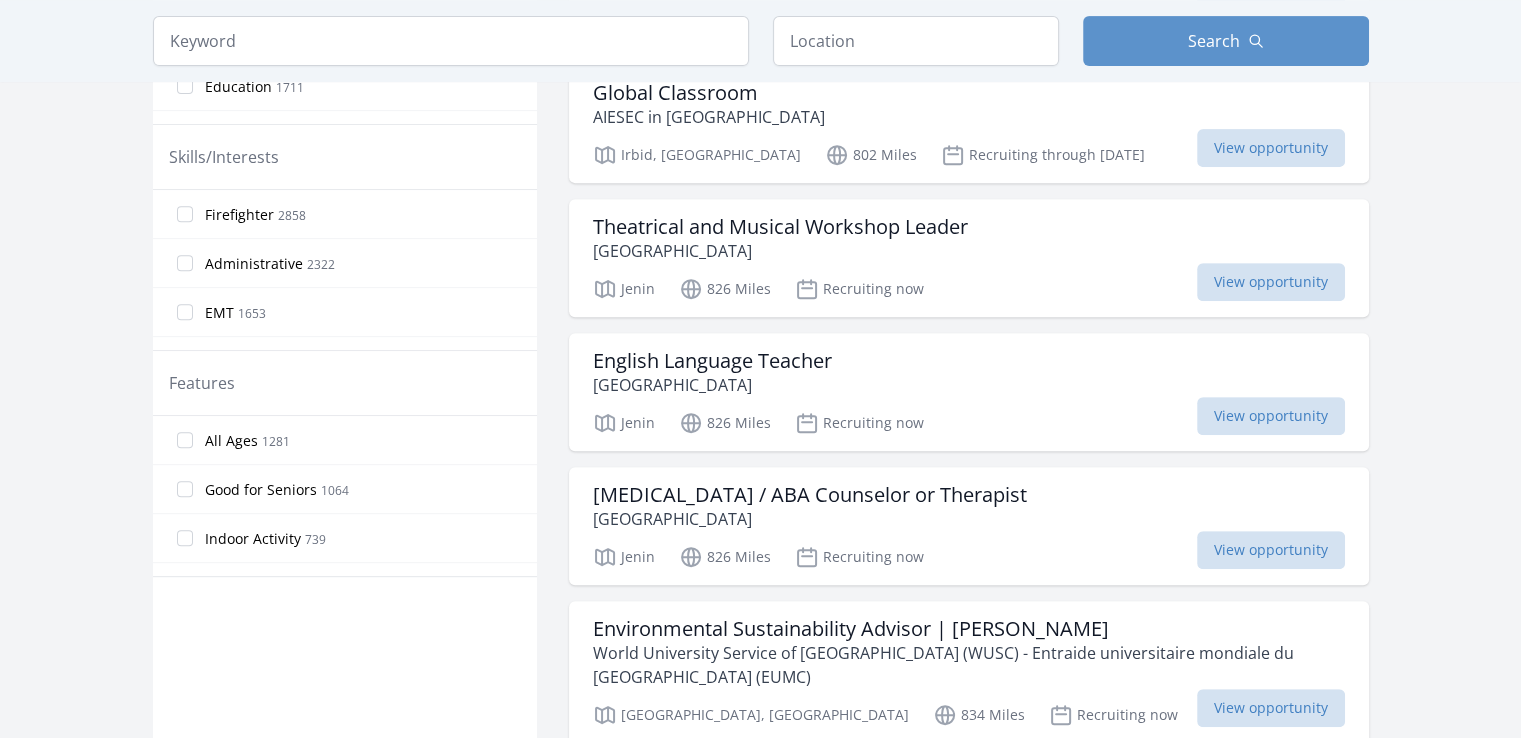 scroll, scrollTop: 814, scrollLeft: 0, axis: vertical 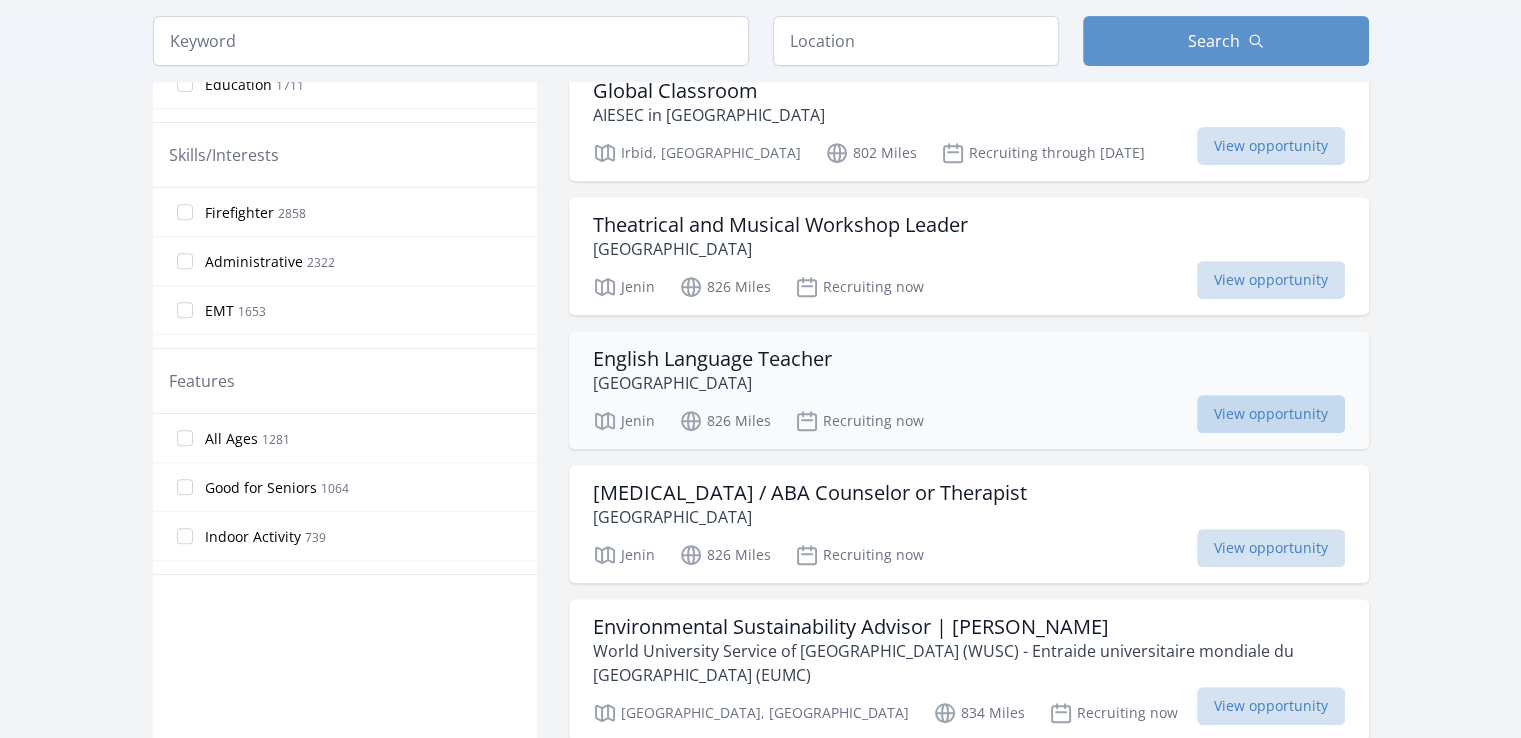 click on "View opportunity" at bounding box center [1271, 414] 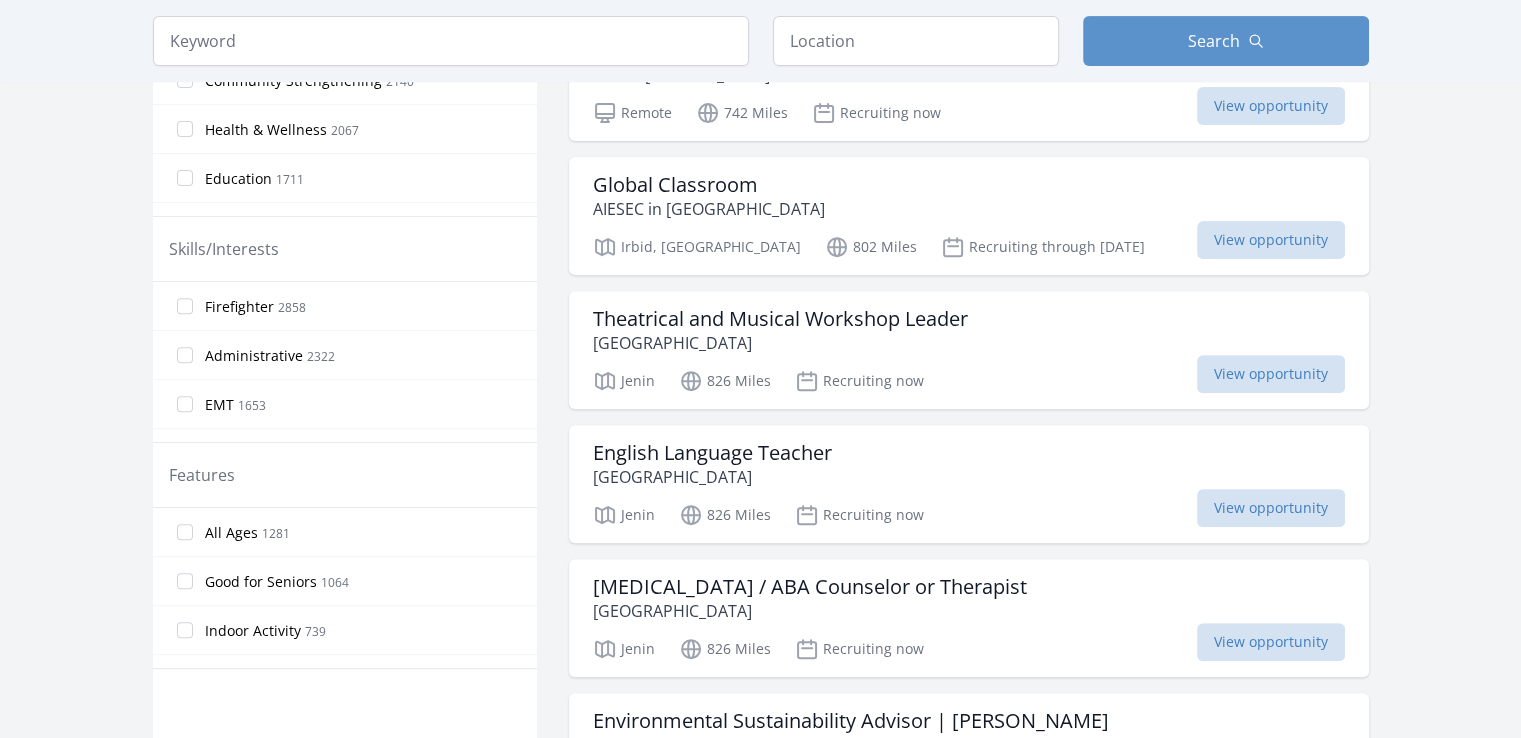 scroll, scrollTop: 720, scrollLeft: 0, axis: vertical 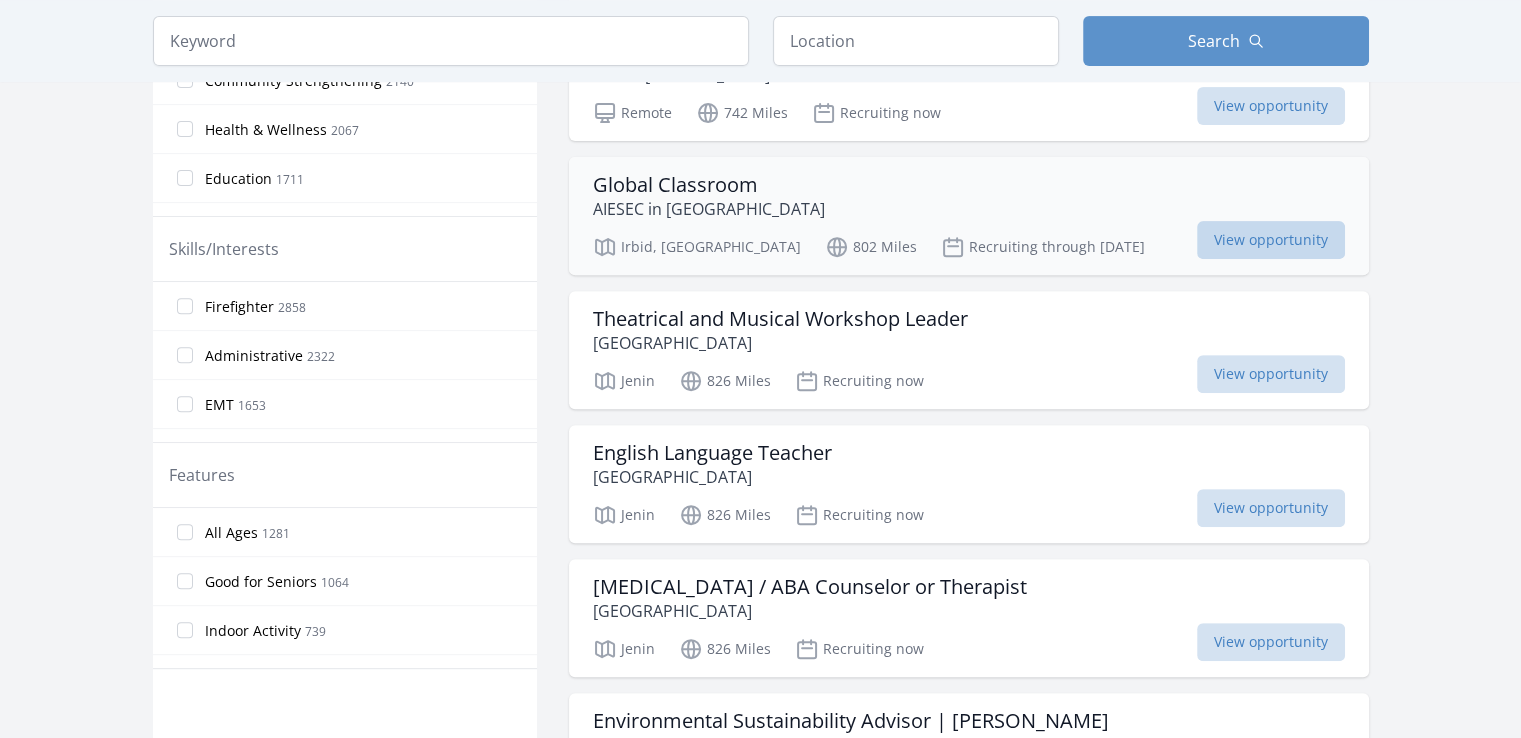 click on "View opportunity" at bounding box center [1271, 240] 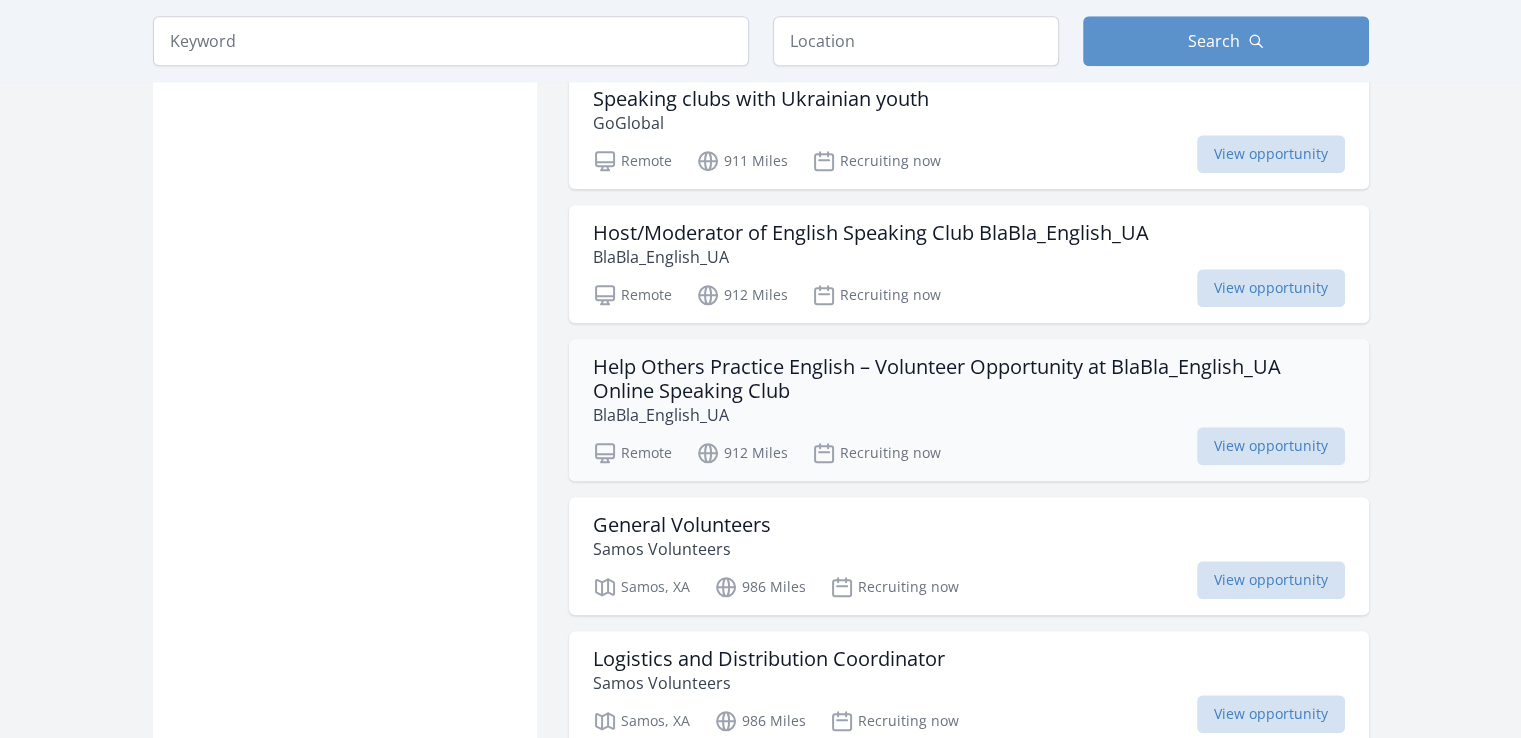scroll, scrollTop: 2040, scrollLeft: 0, axis: vertical 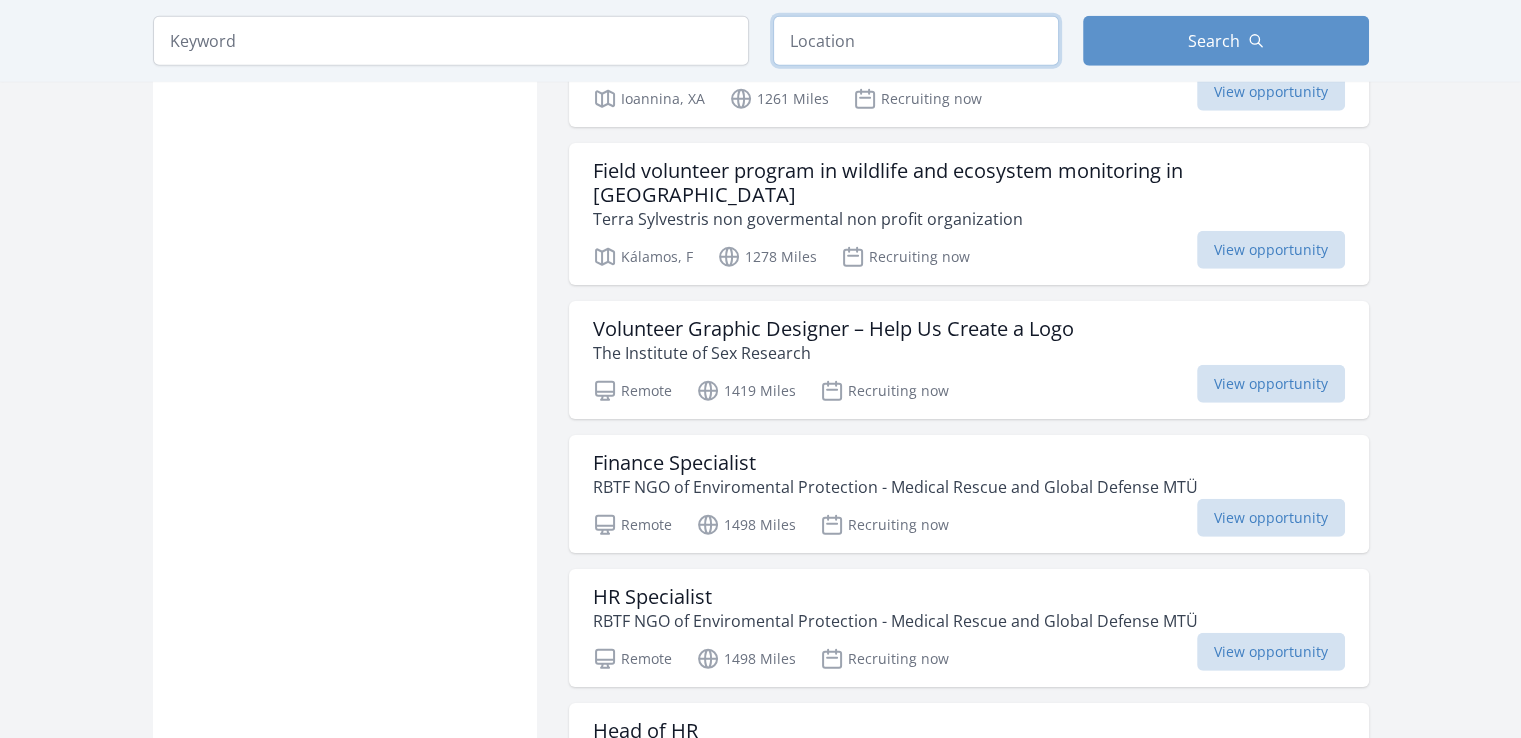 click at bounding box center [916, 41] 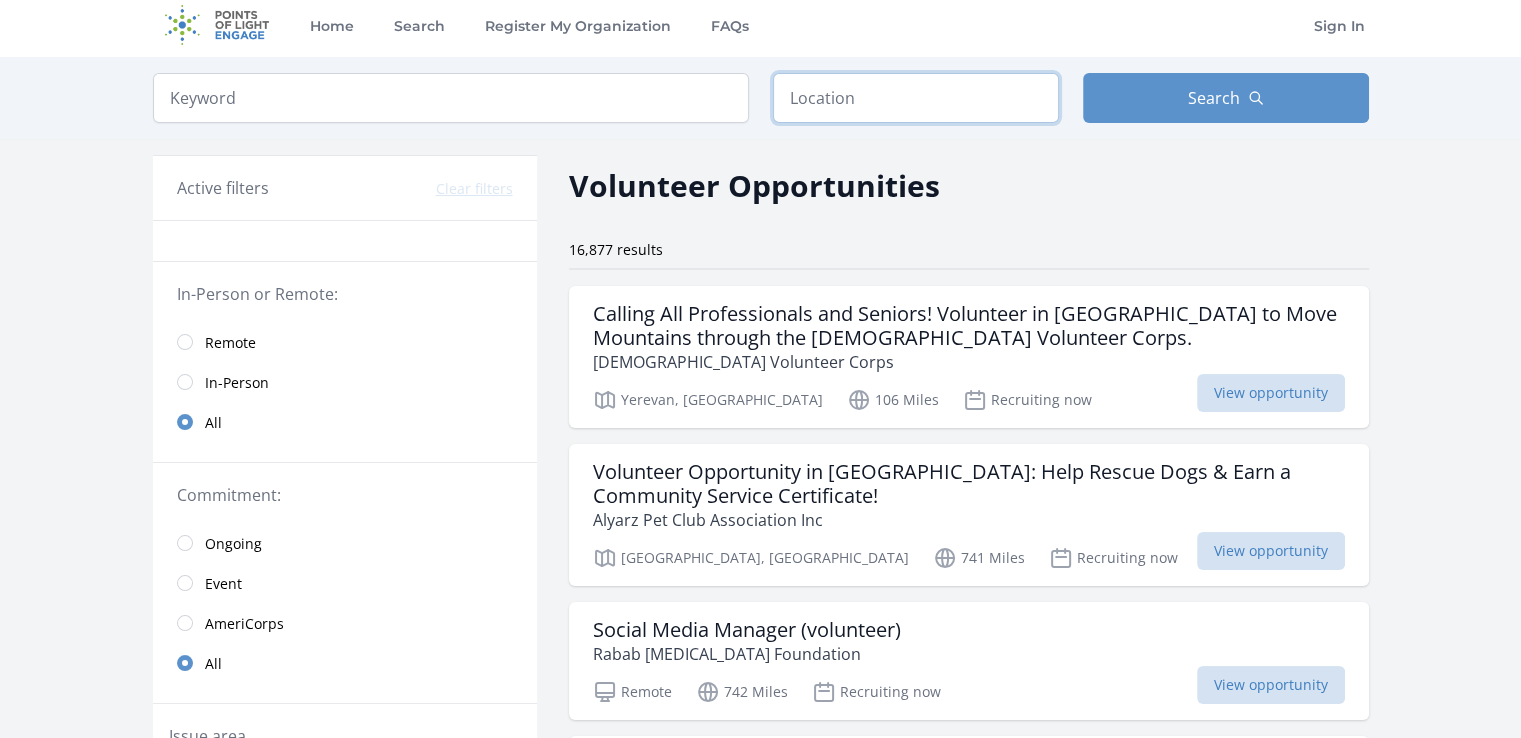 scroll, scrollTop: 0, scrollLeft: 0, axis: both 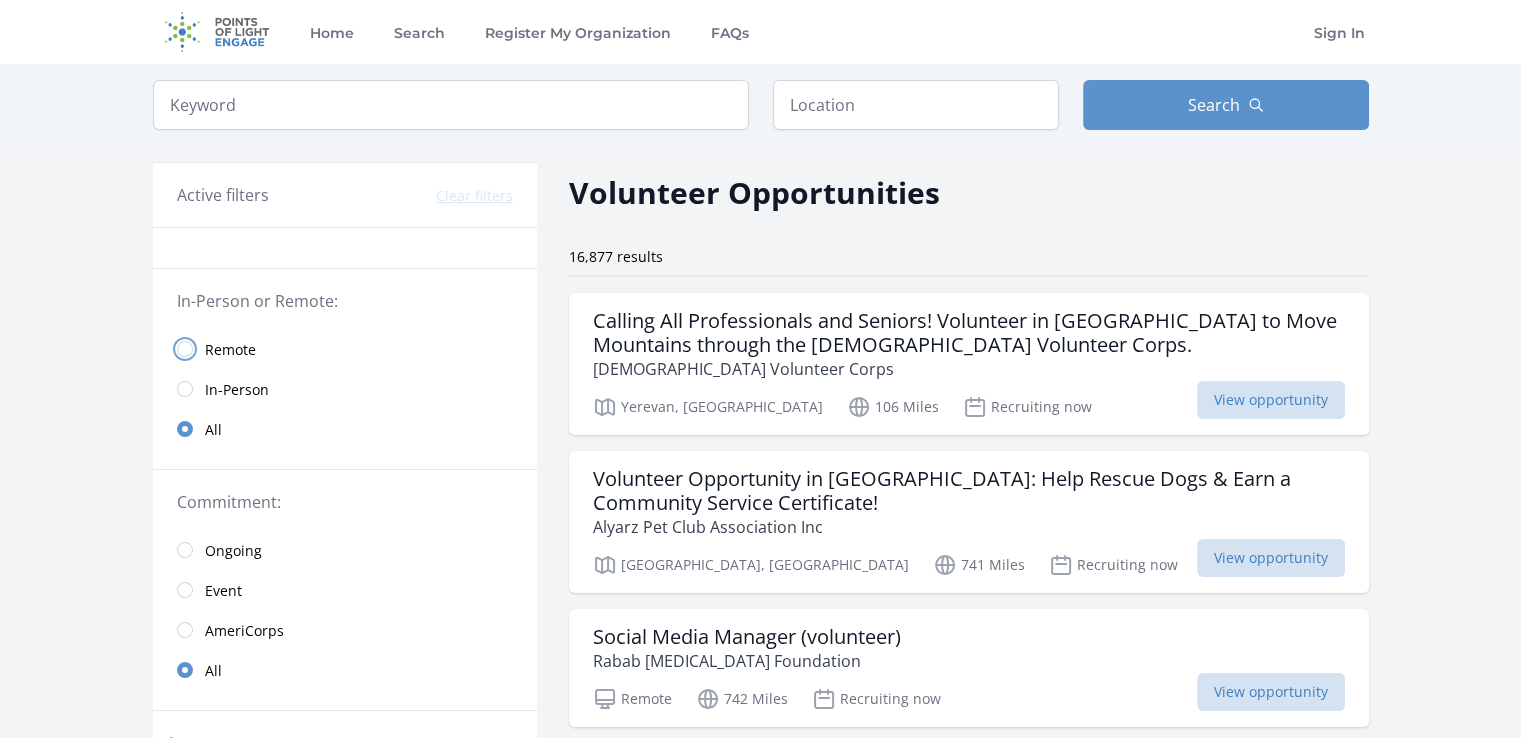 click at bounding box center (185, 349) 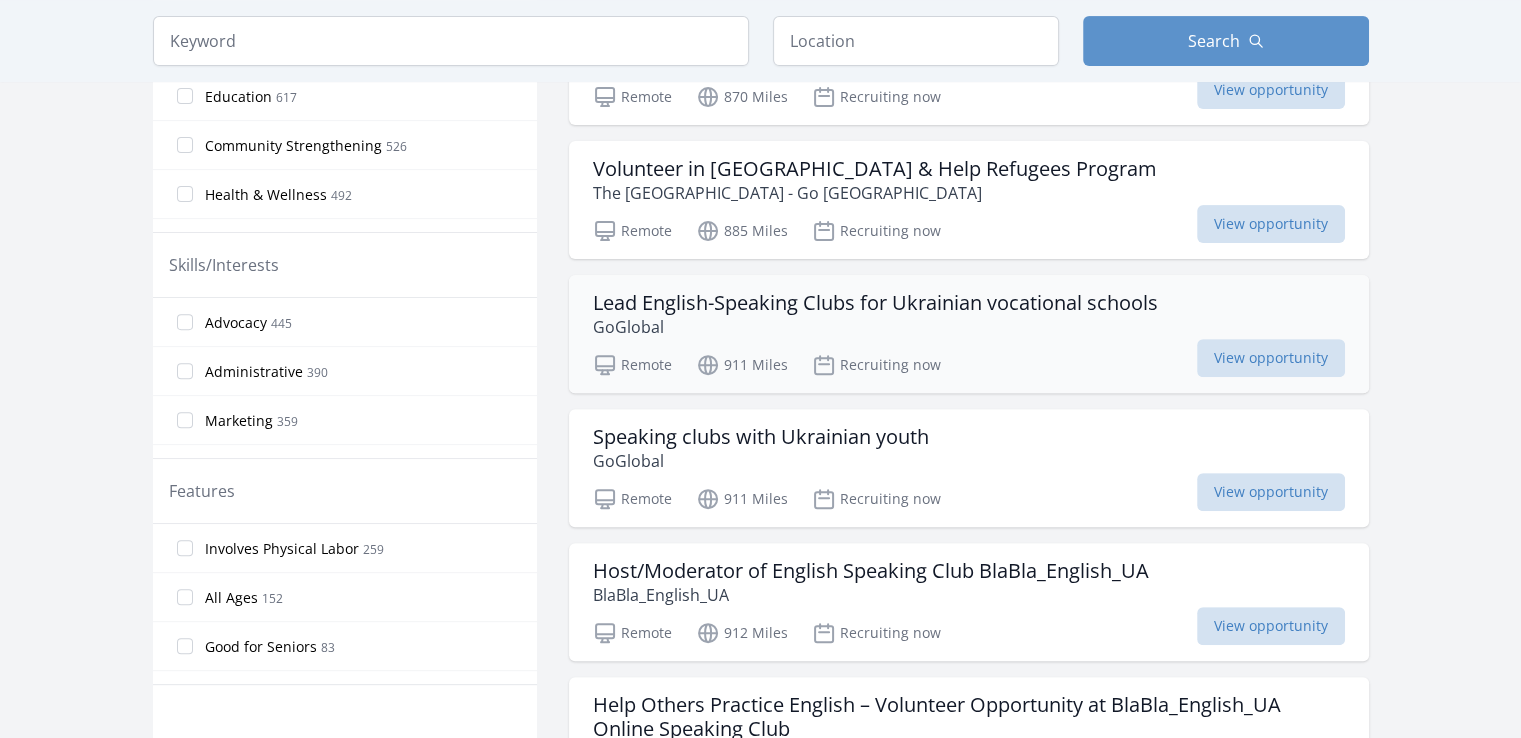 scroll, scrollTop: 690, scrollLeft: 0, axis: vertical 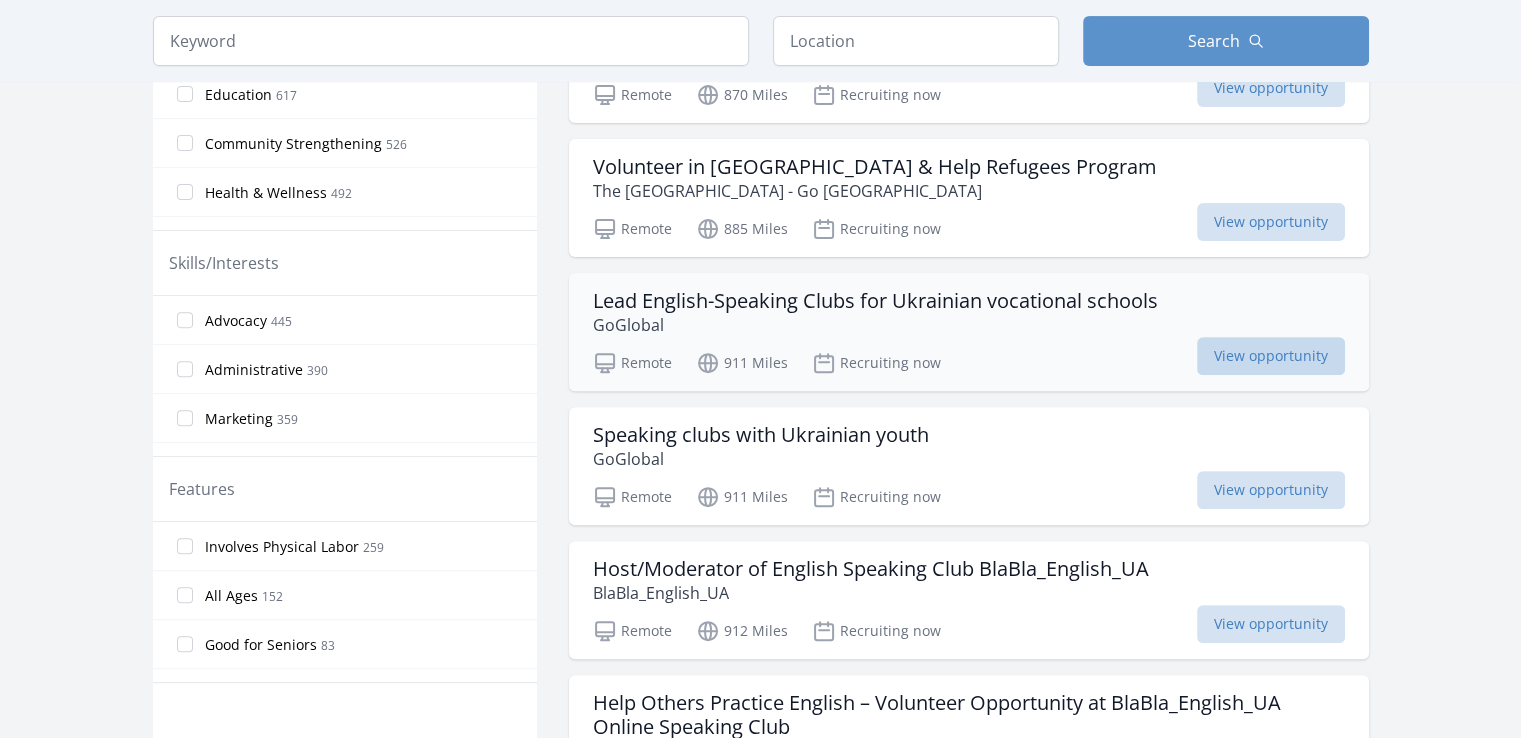 click on "View opportunity" at bounding box center [1271, 356] 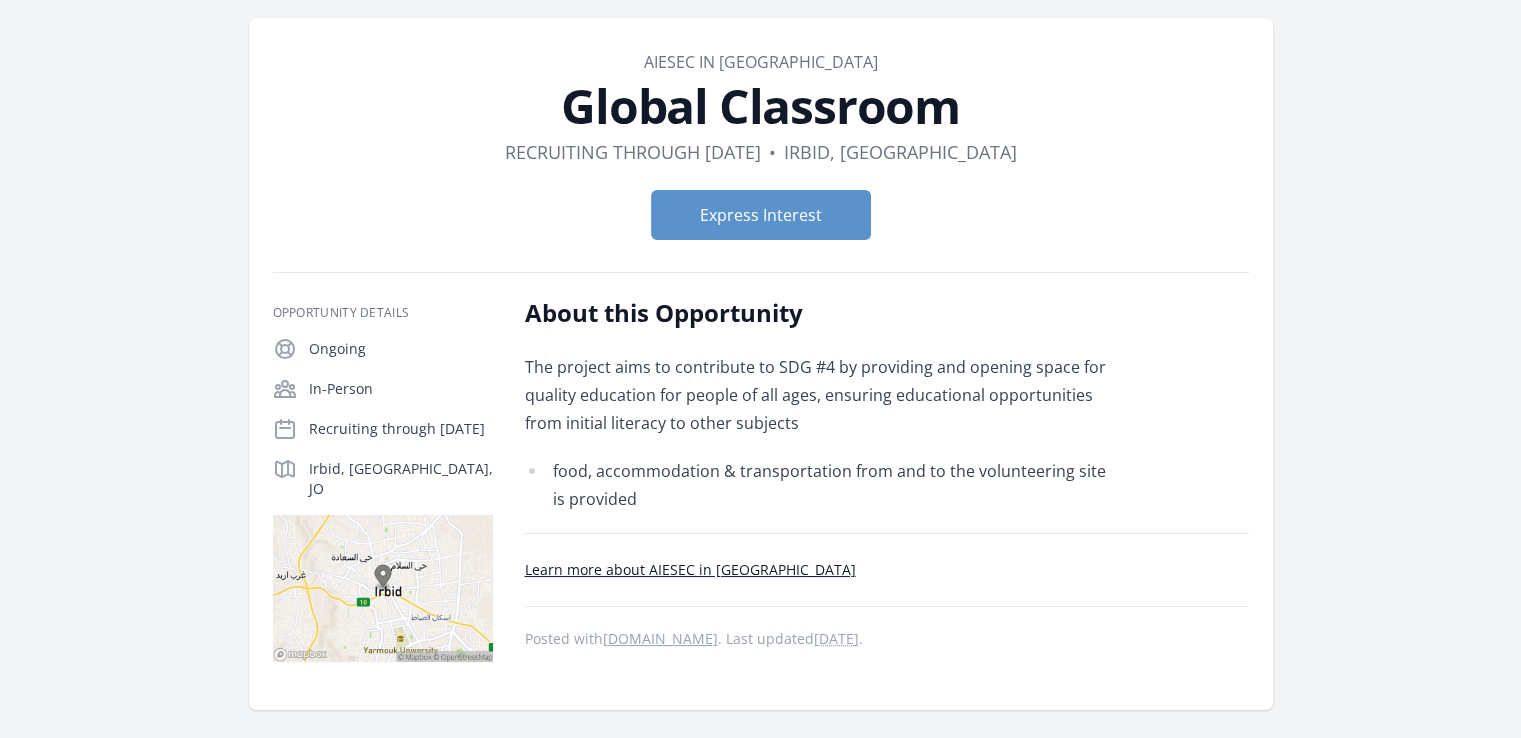 scroll, scrollTop: 62, scrollLeft: 0, axis: vertical 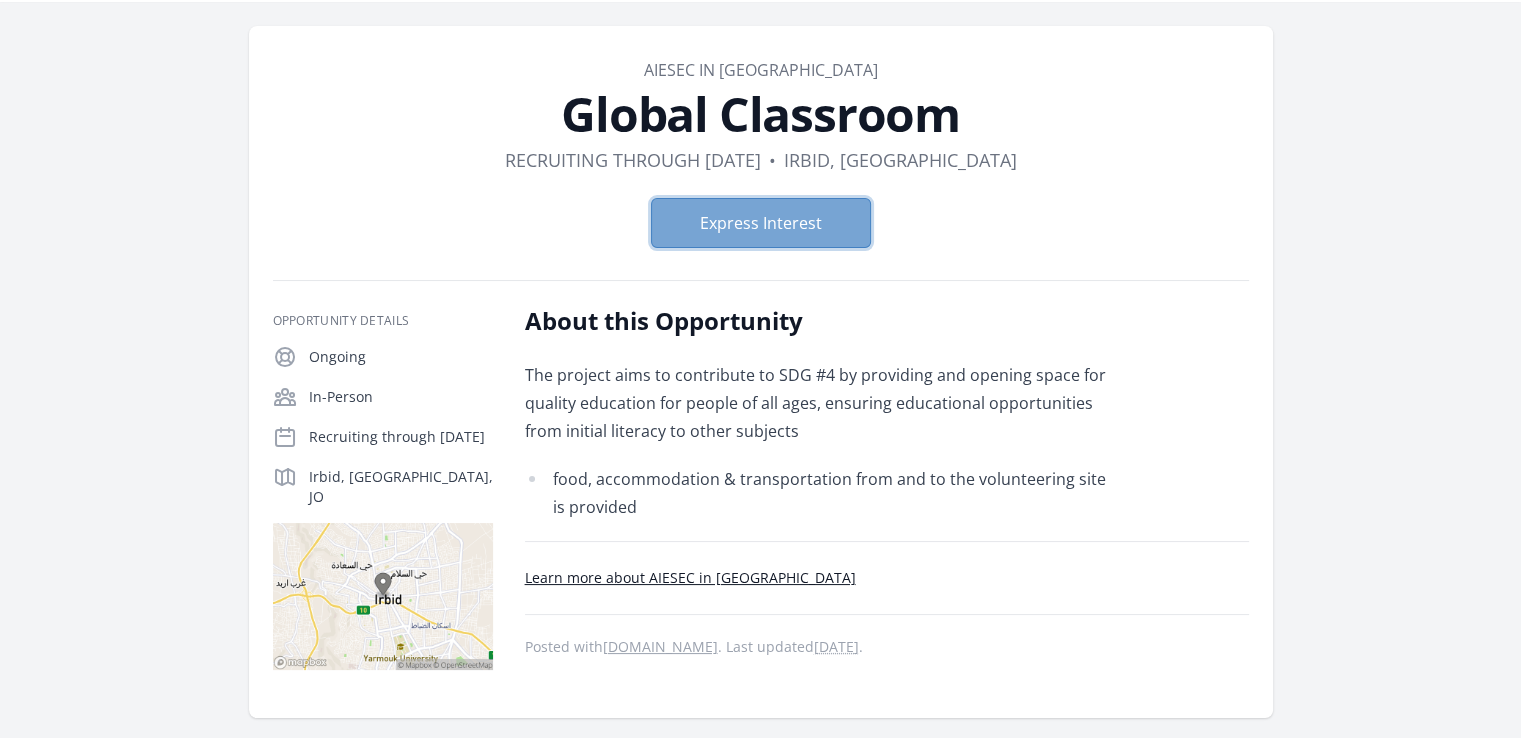 click on "Express Interest" at bounding box center (761, 223) 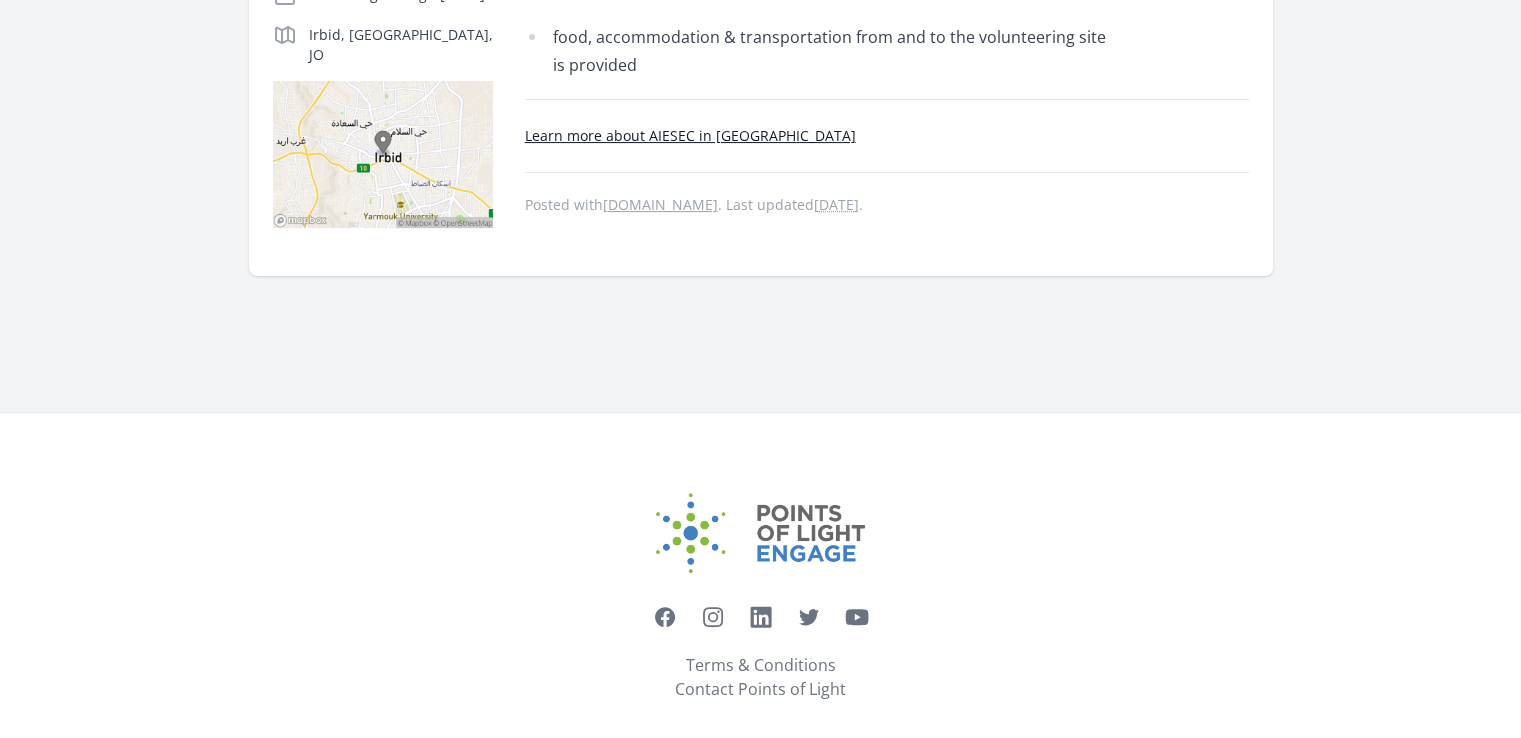 scroll, scrollTop: 502, scrollLeft: 0, axis: vertical 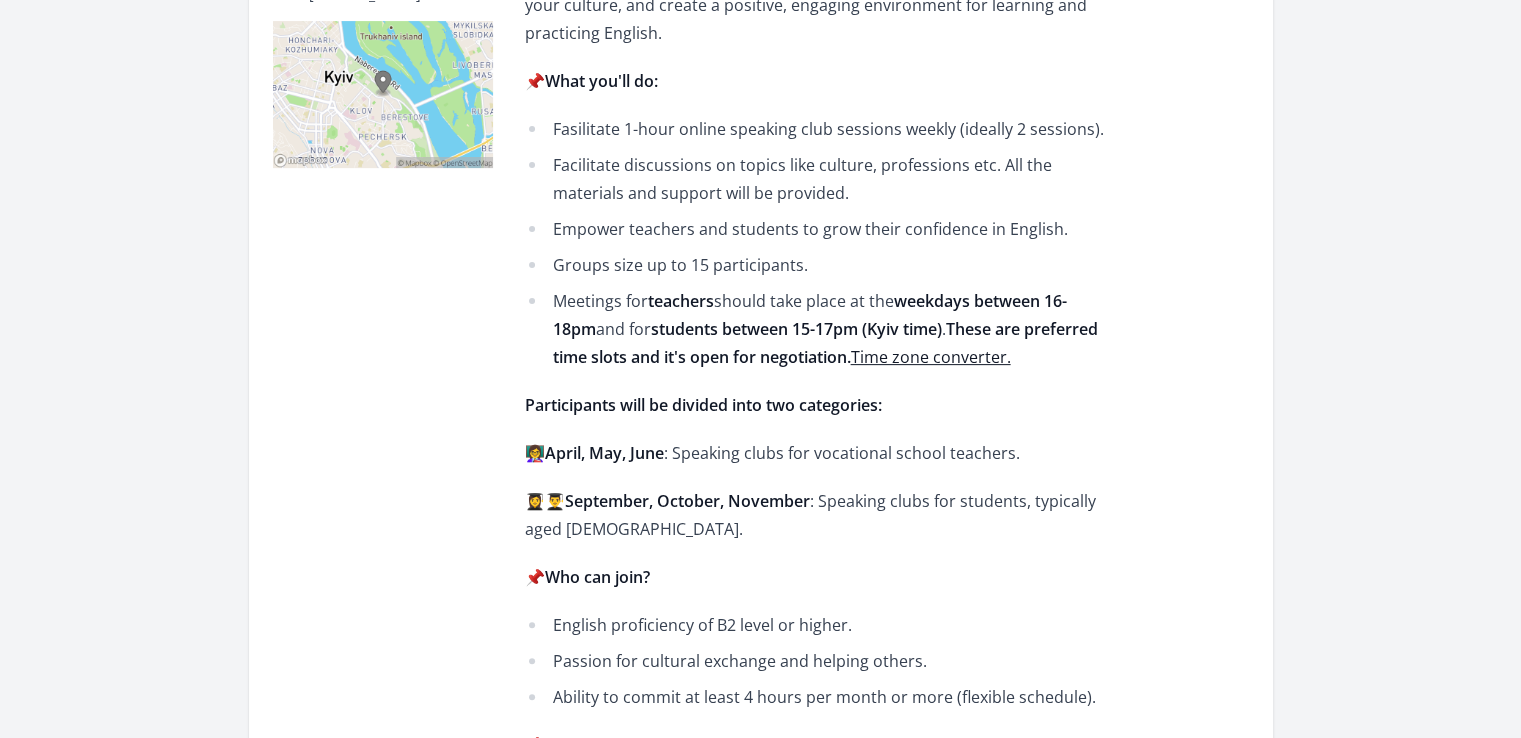 click on "Time zone converter." at bounding box center (931, 357) 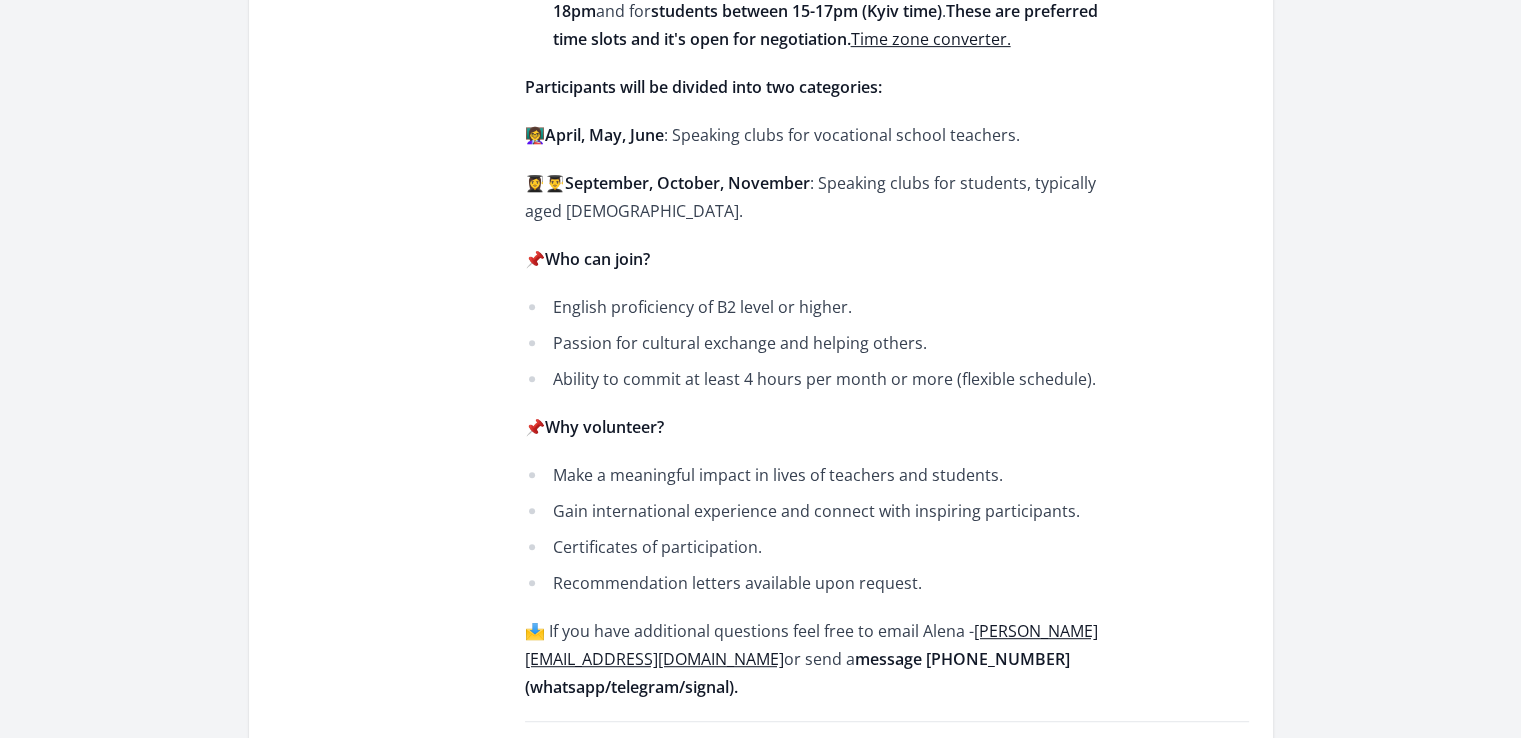 scroll, scrollTop: 942, scrollLeft: 0, axis: vertical 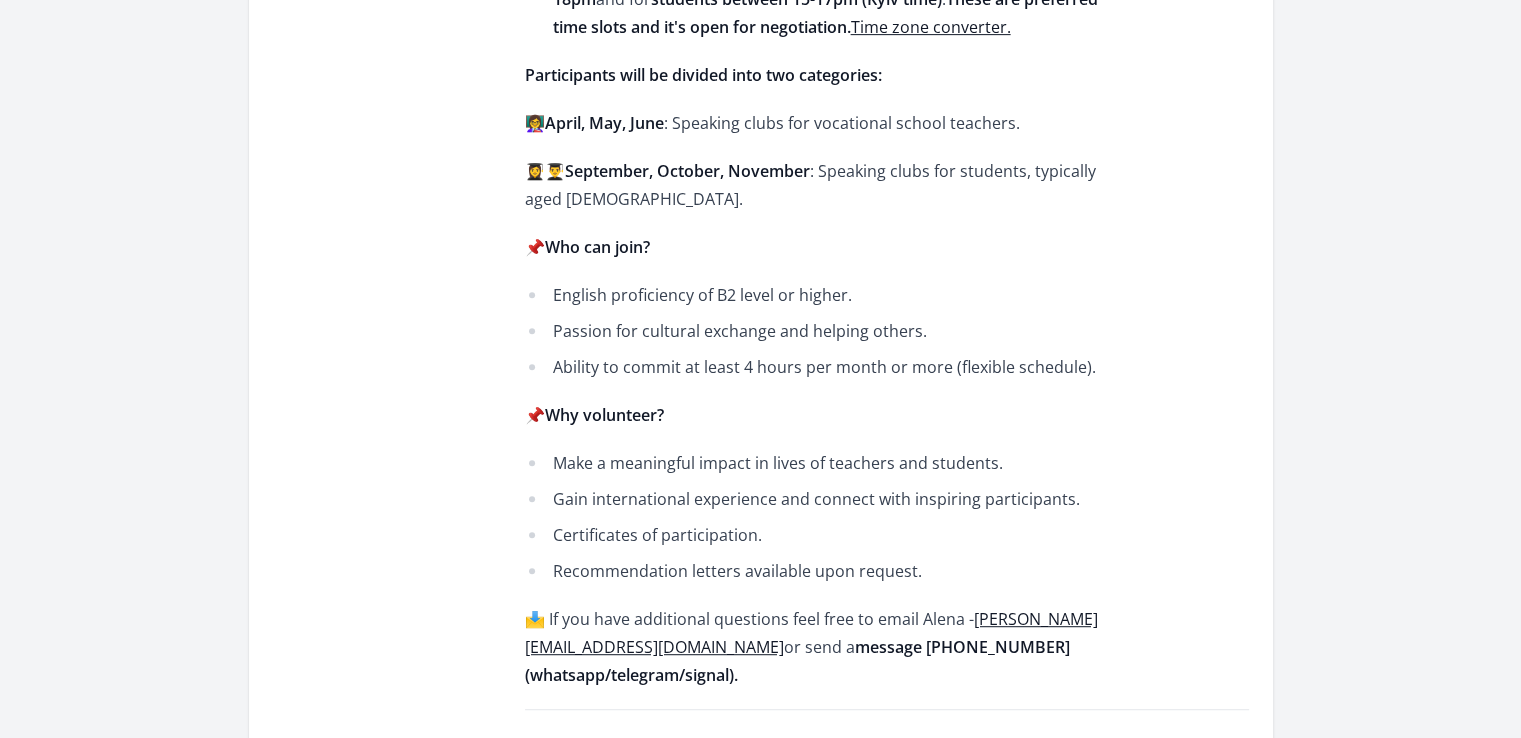 click on "Recommendation letters available upon request." at bounding box center [817, 571] 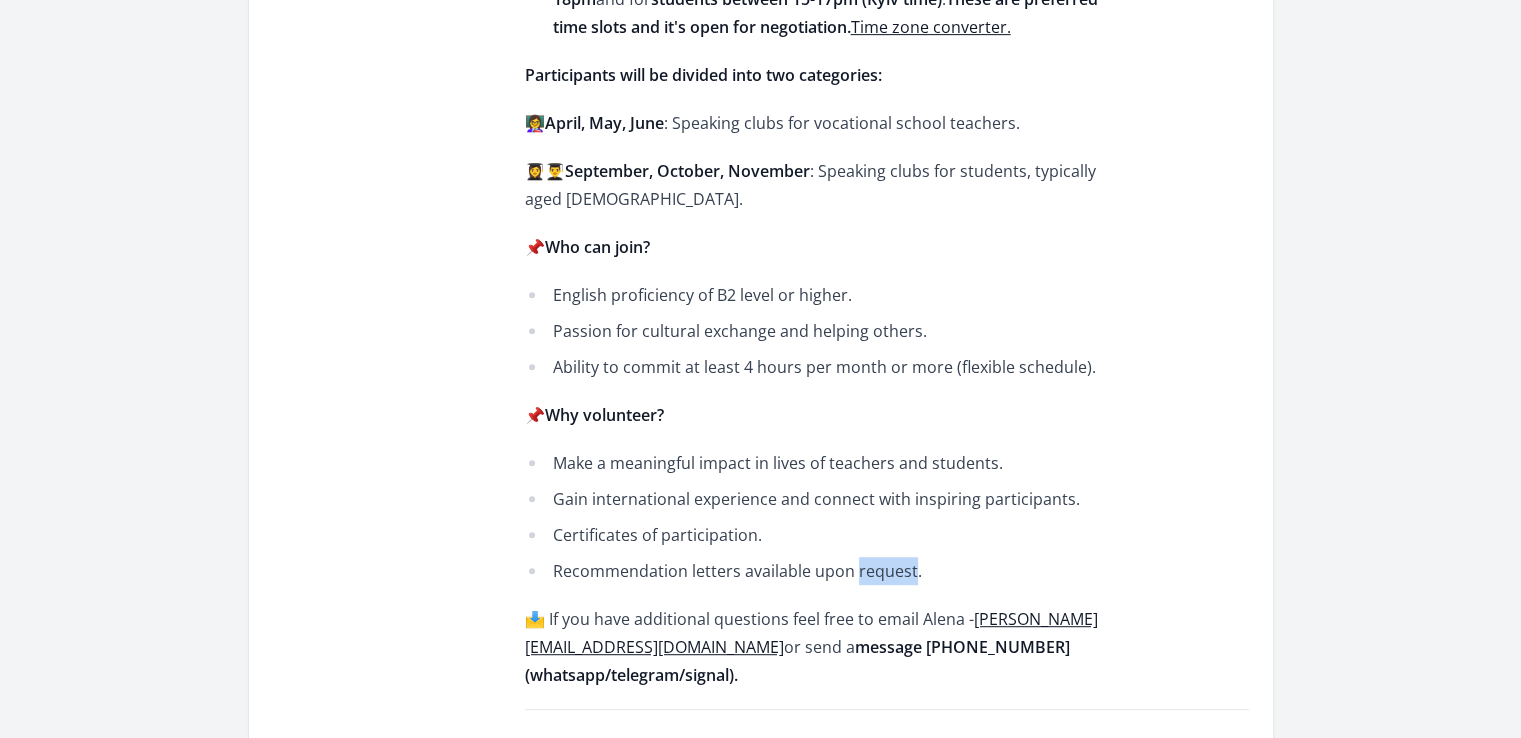 click on "Recommendation letters available upon request." at bounding box center (817, 571) 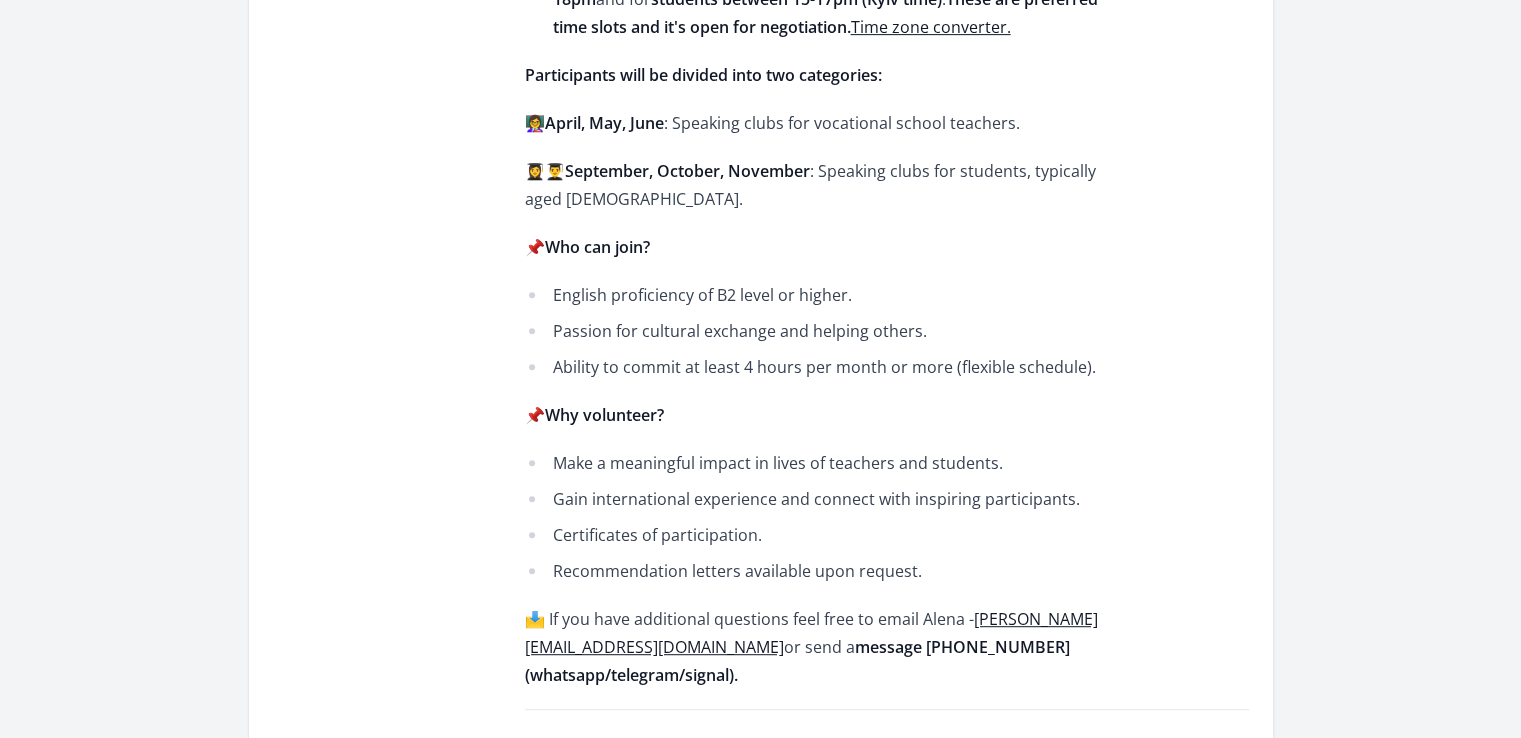 click on "Make a meaningful impact in lives of teachers and students. Gain international experience and connect with inspiring participants. Certificates of participation. Recommendation letters available upon request." at bounding box center [817, 517] 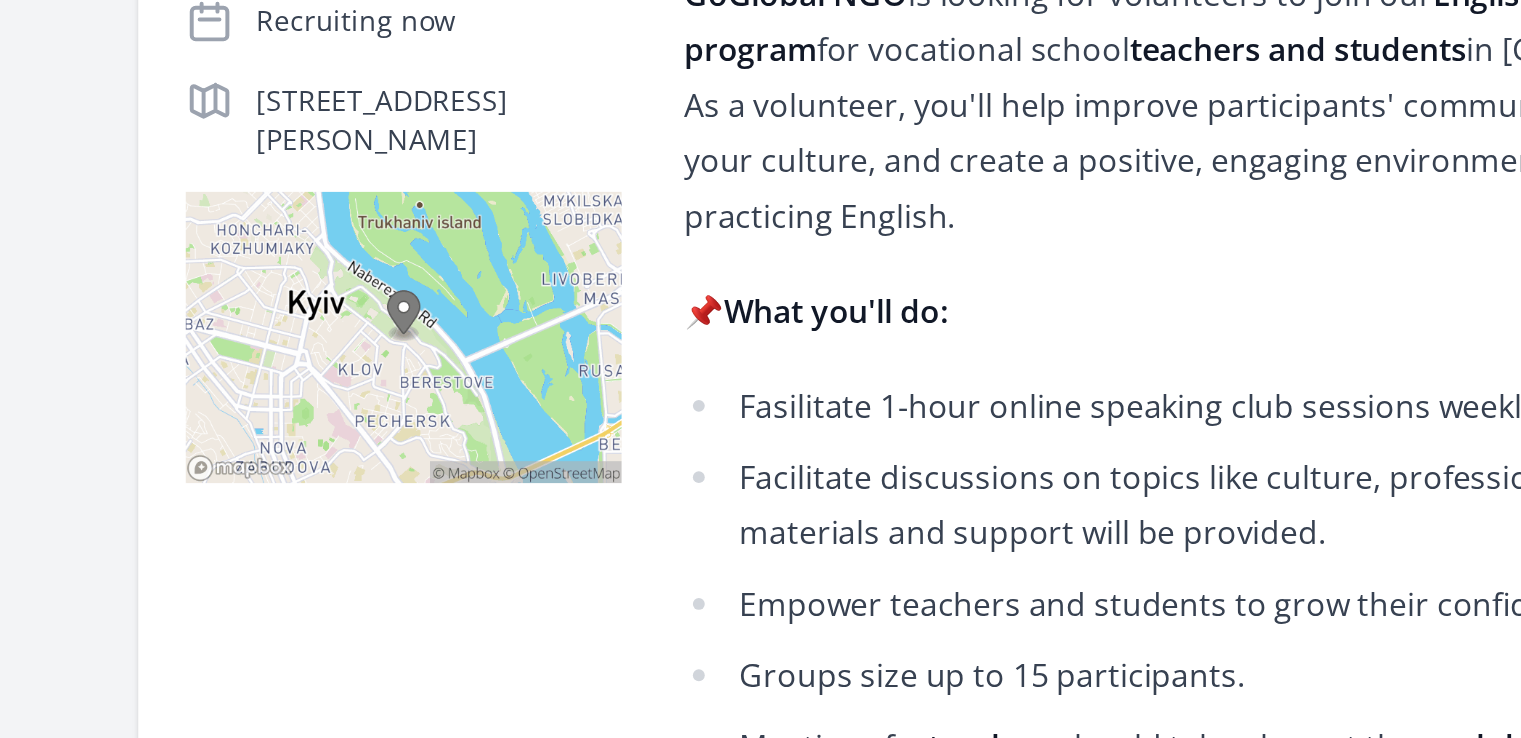 scroll, scrollTop: 384, scrollLeft: 0, axis: vertical 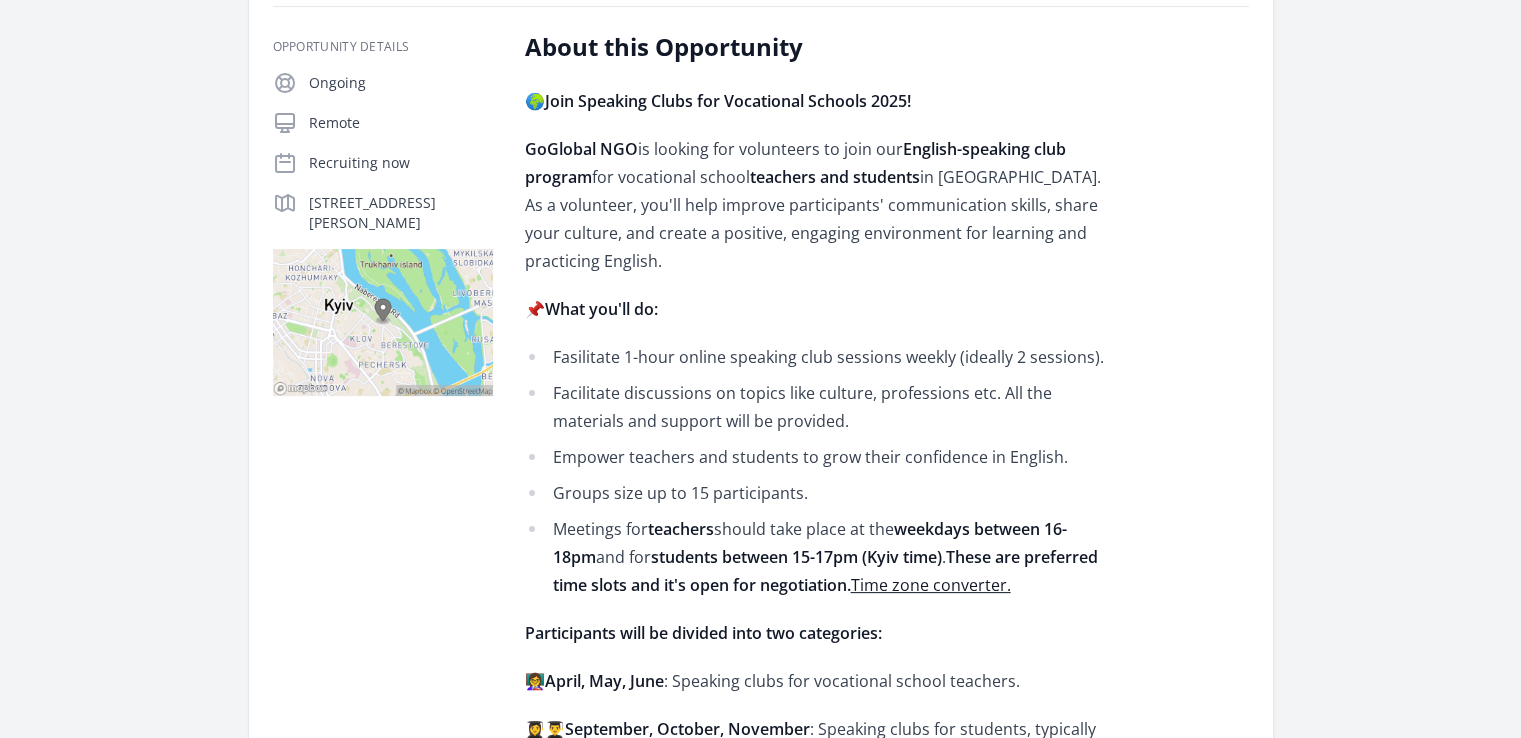 click at bounding box center [383, 322] 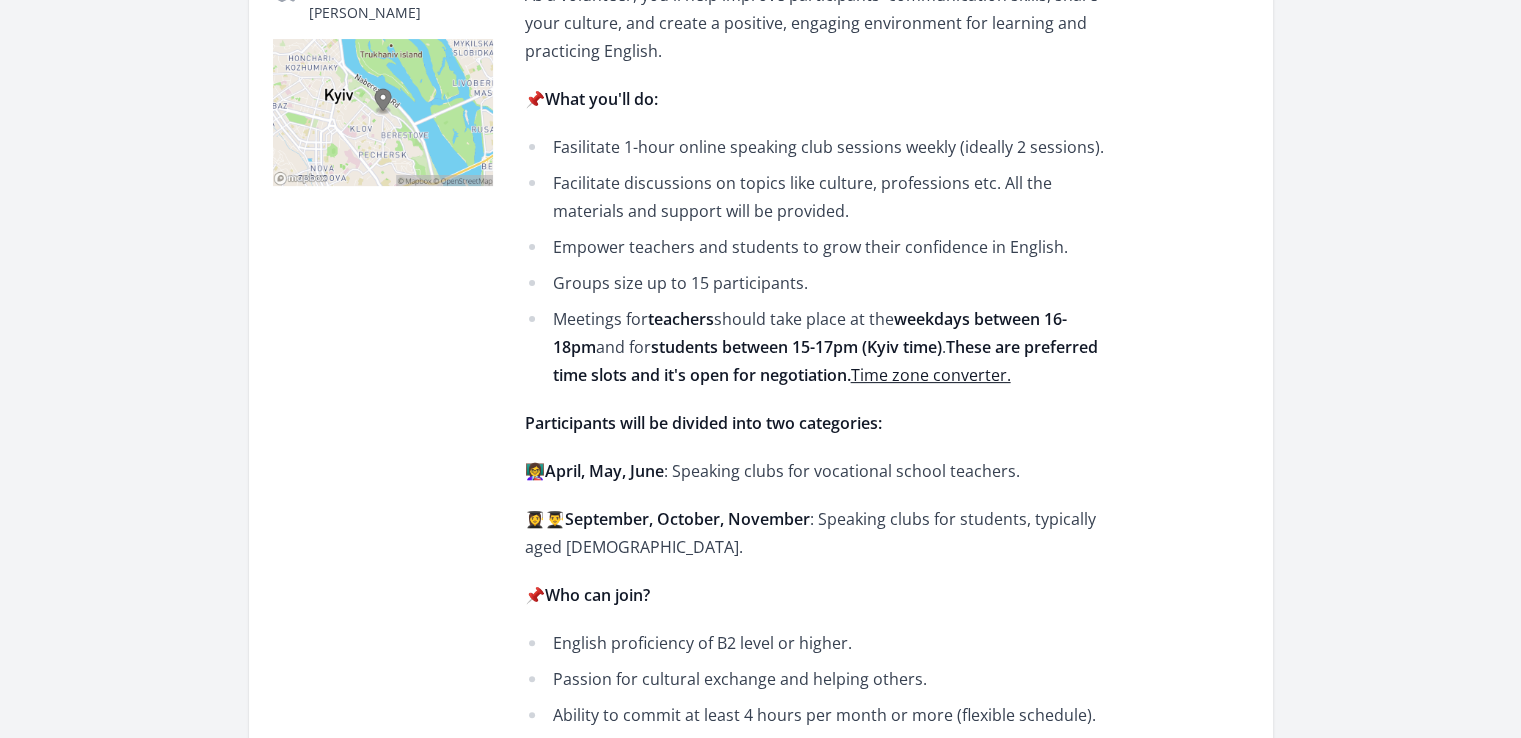 scroll, scrollTop: 604, scrollLeft: 0, axis: vertical 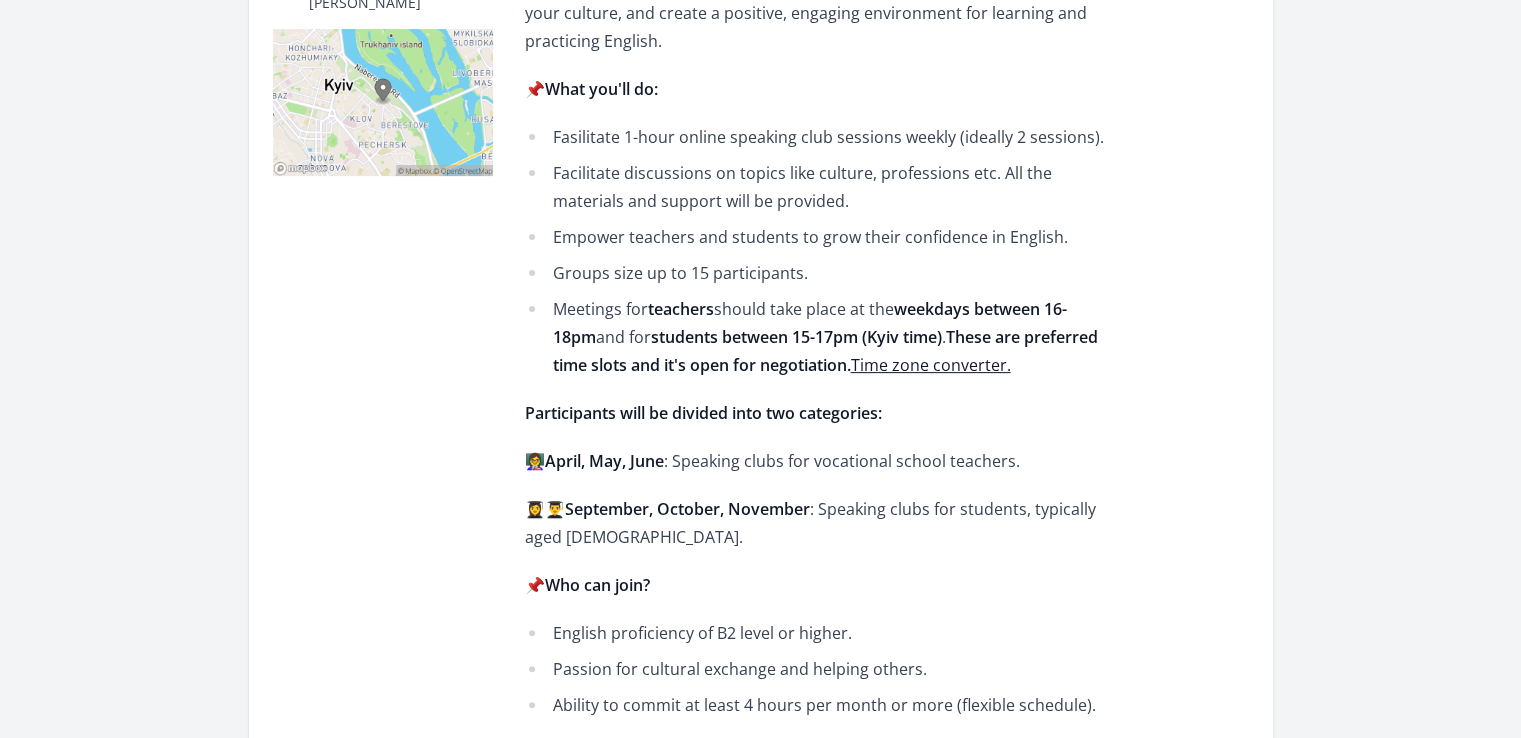 click on "These are preferred time slots and it's open for negotiation." at bounding box center [825, 351] 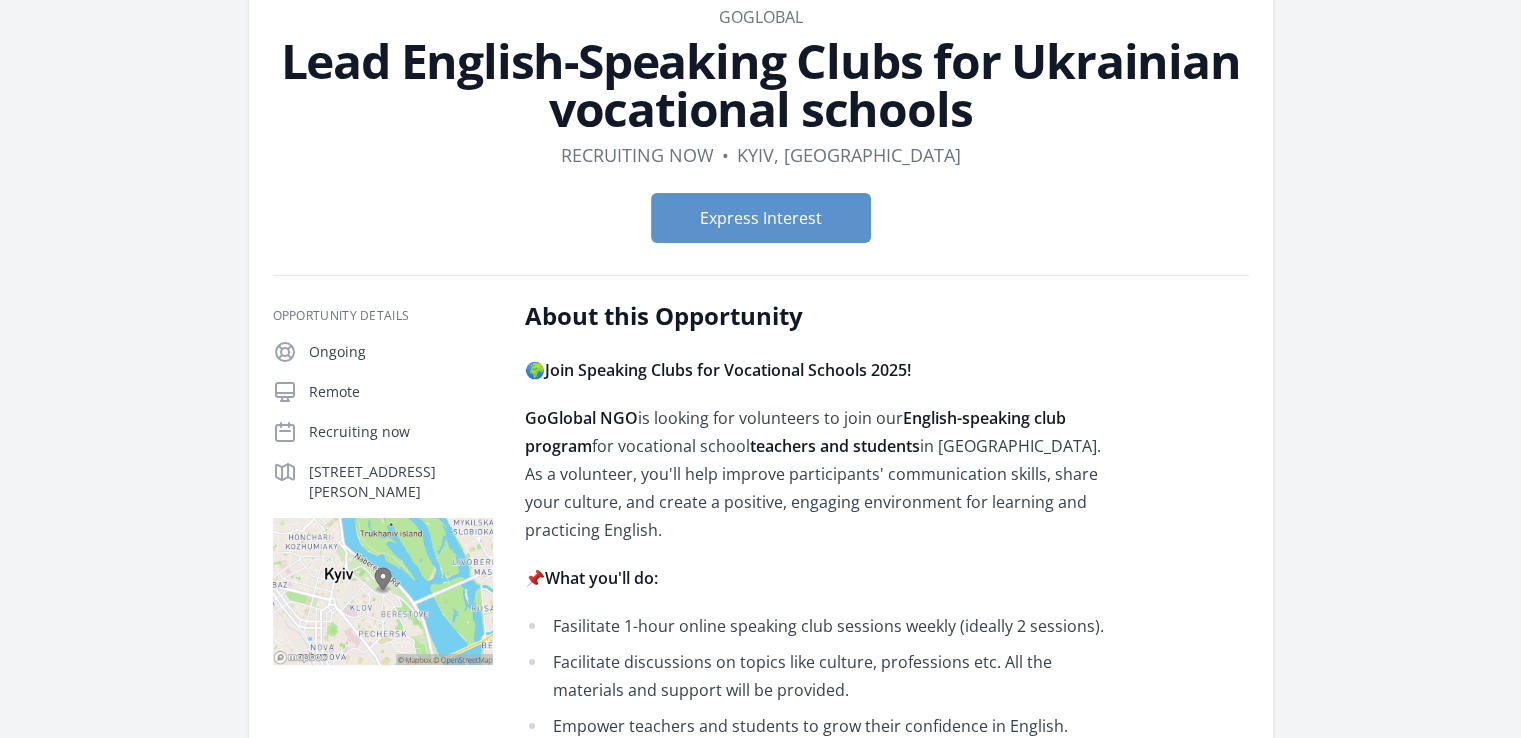 scroll, scrollTop: 116, scrollLeft: 0, axis: vertical 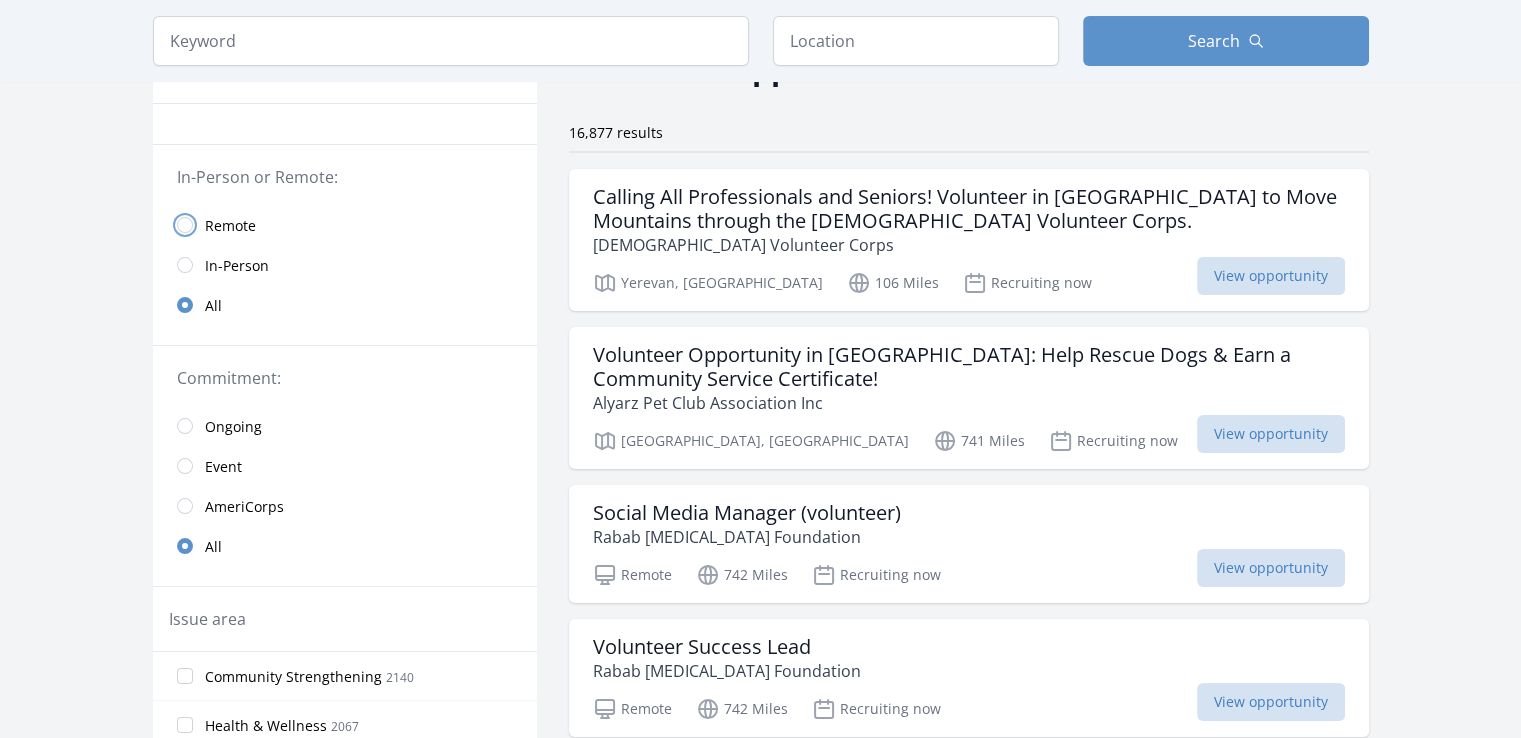 click at bounding box center (185, 225) 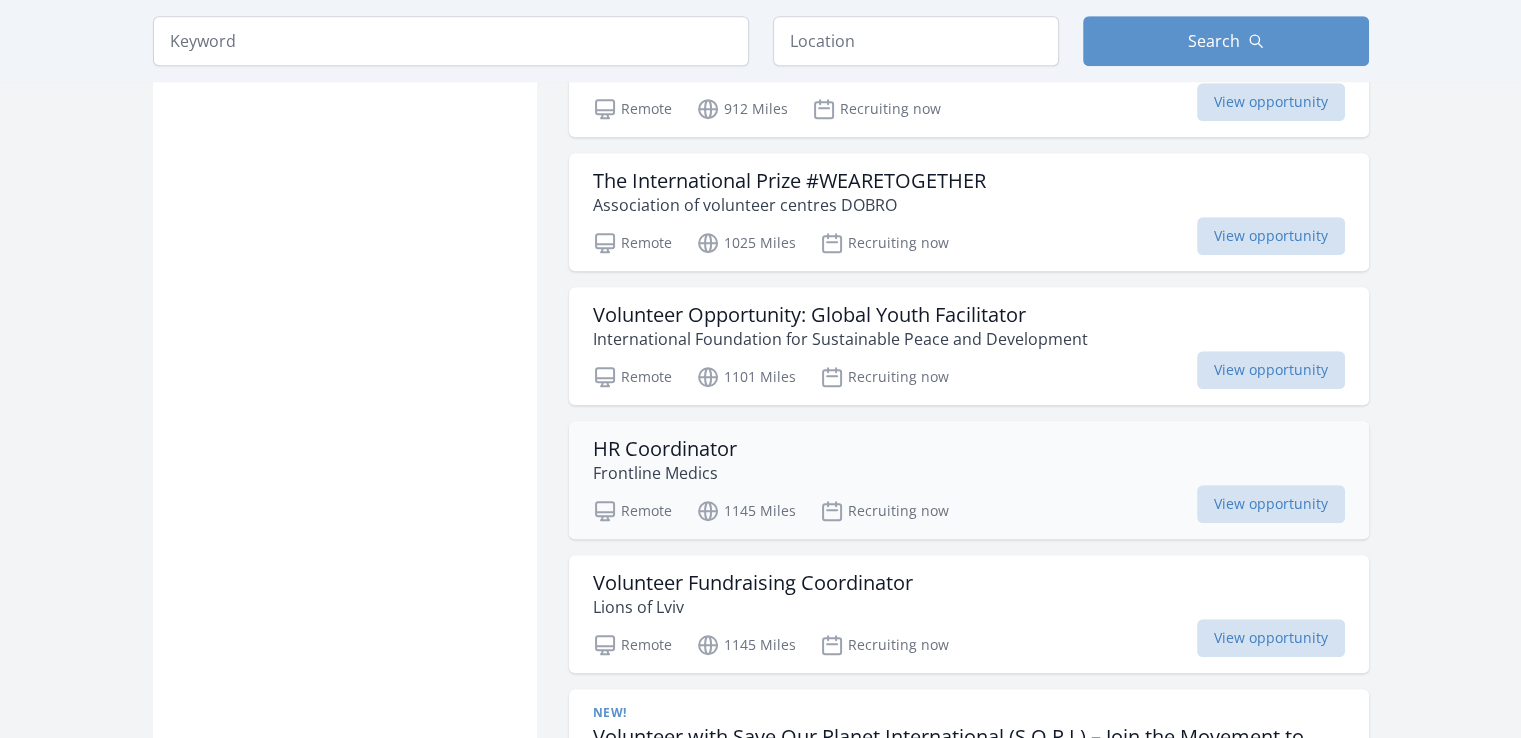 scroll, scrollTop: 1371, scrollLeft: 0, axis: vertical 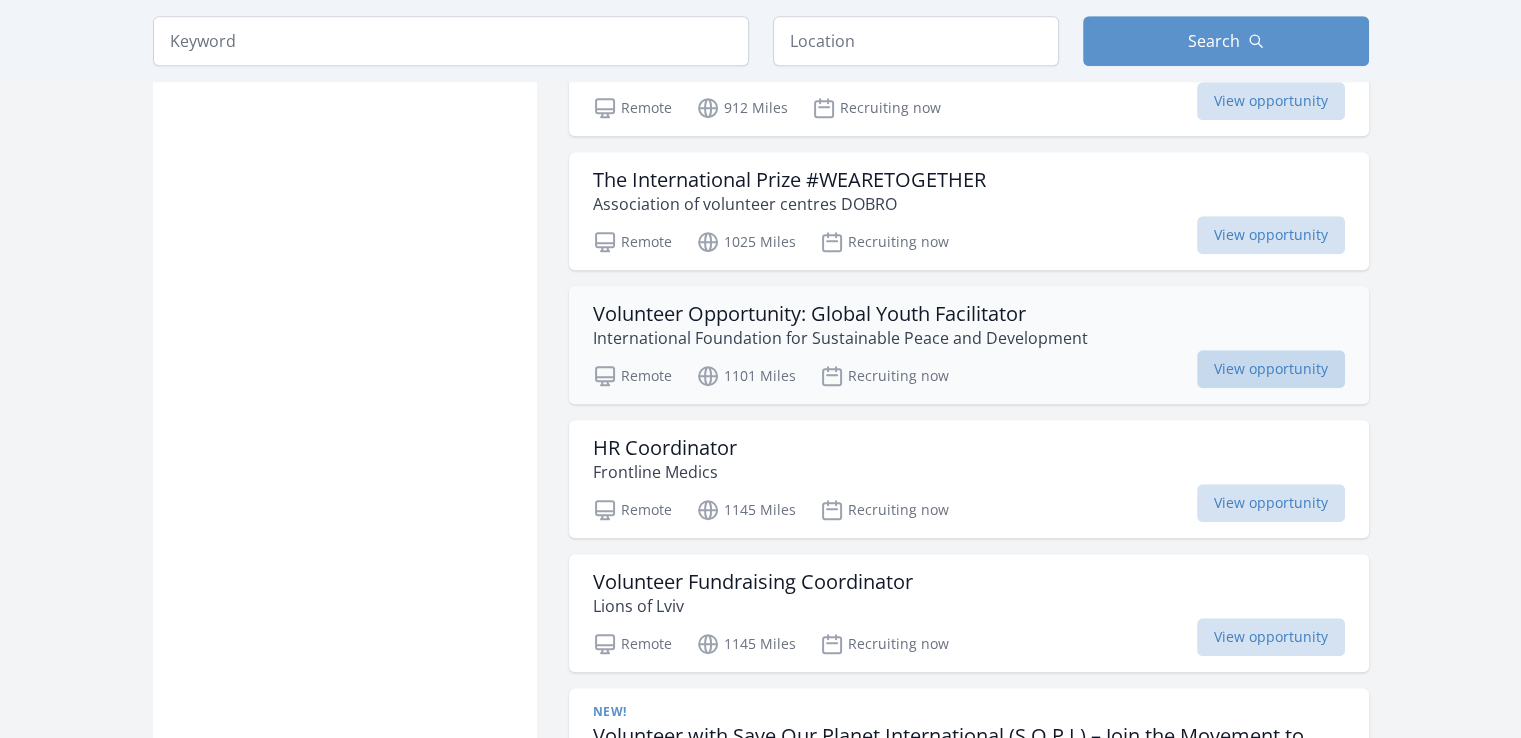 click on "View opportunity" at bounding box center (1271, 369) 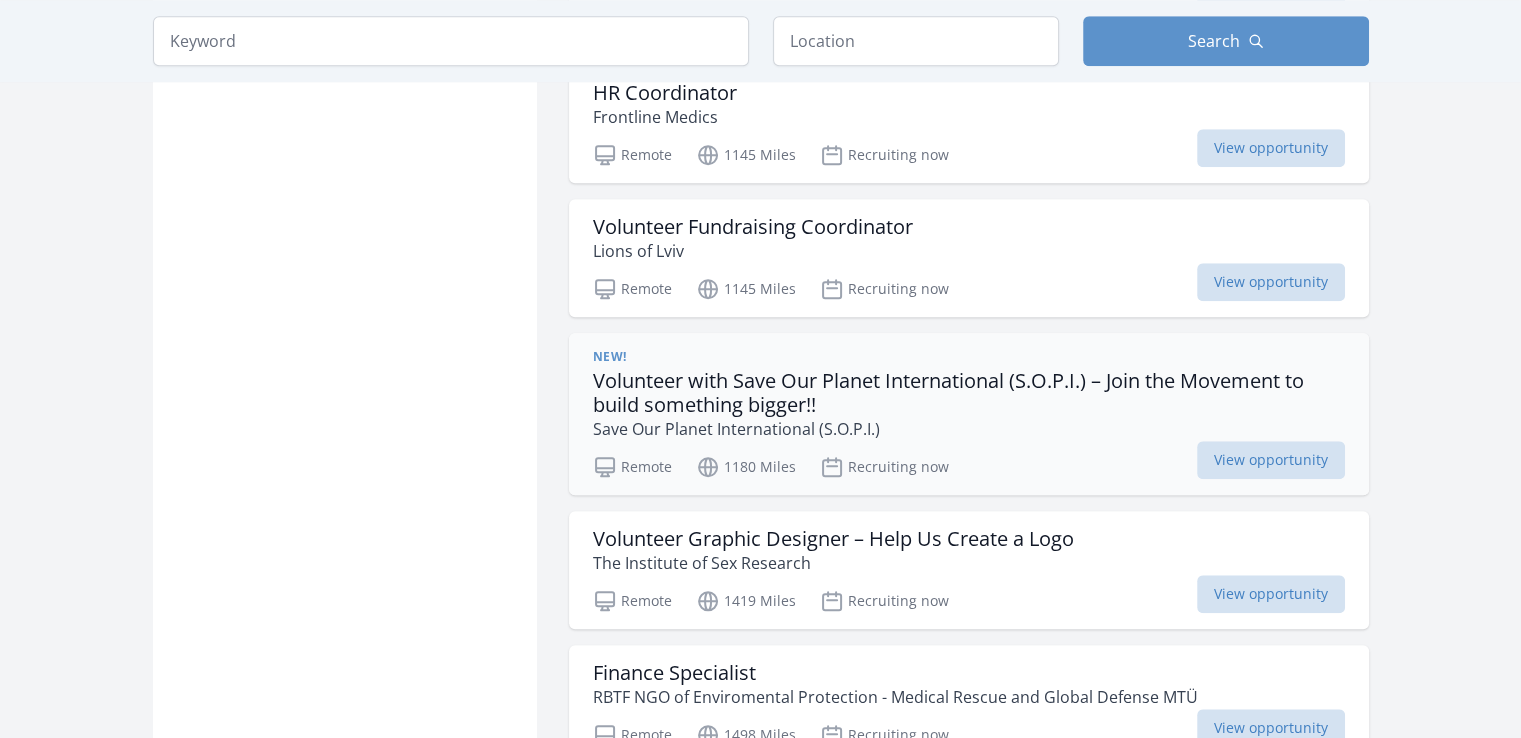 scroll, scrollTop: 1728, scrollLeft: 0, axis: vertical 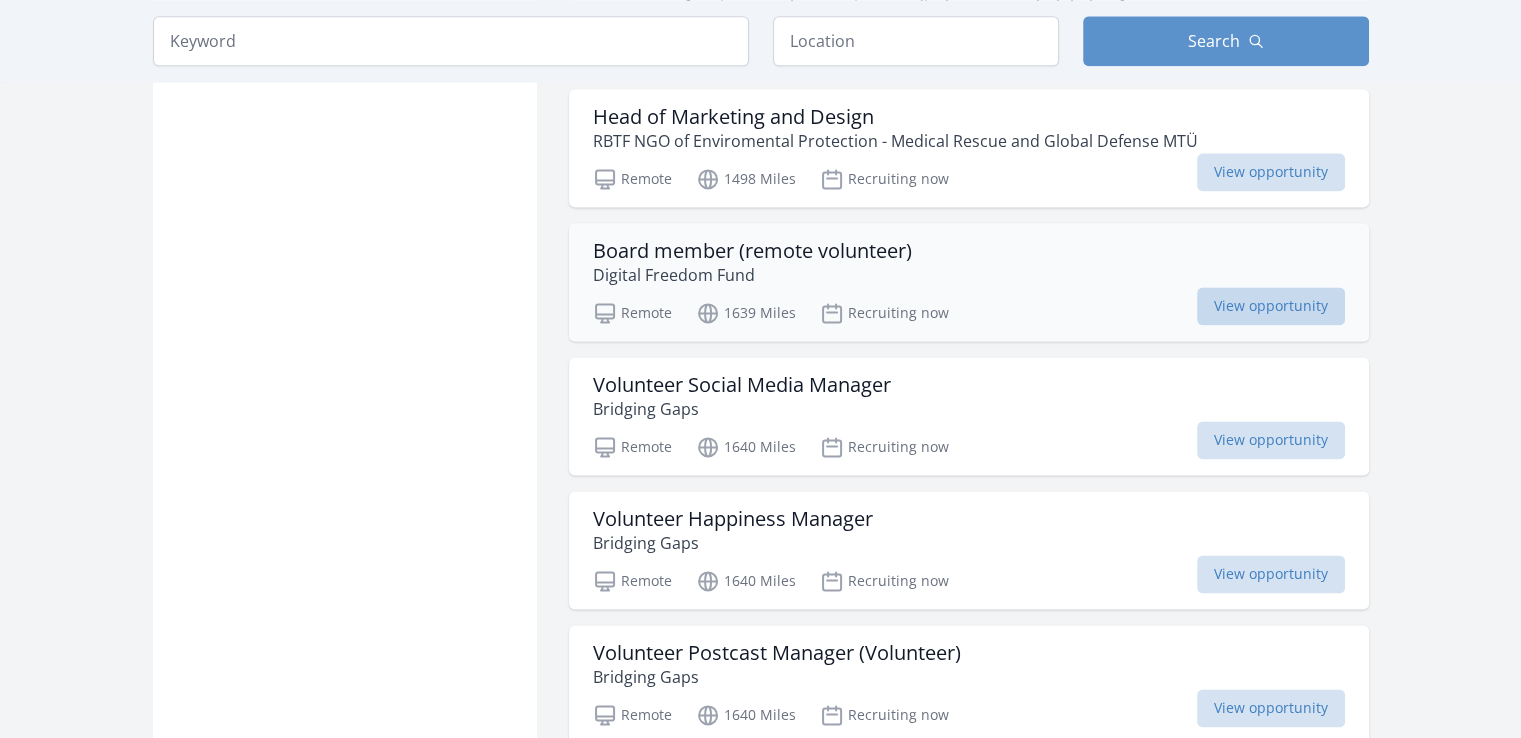 click on "View opportunity" at bounding box center (1271, 306) 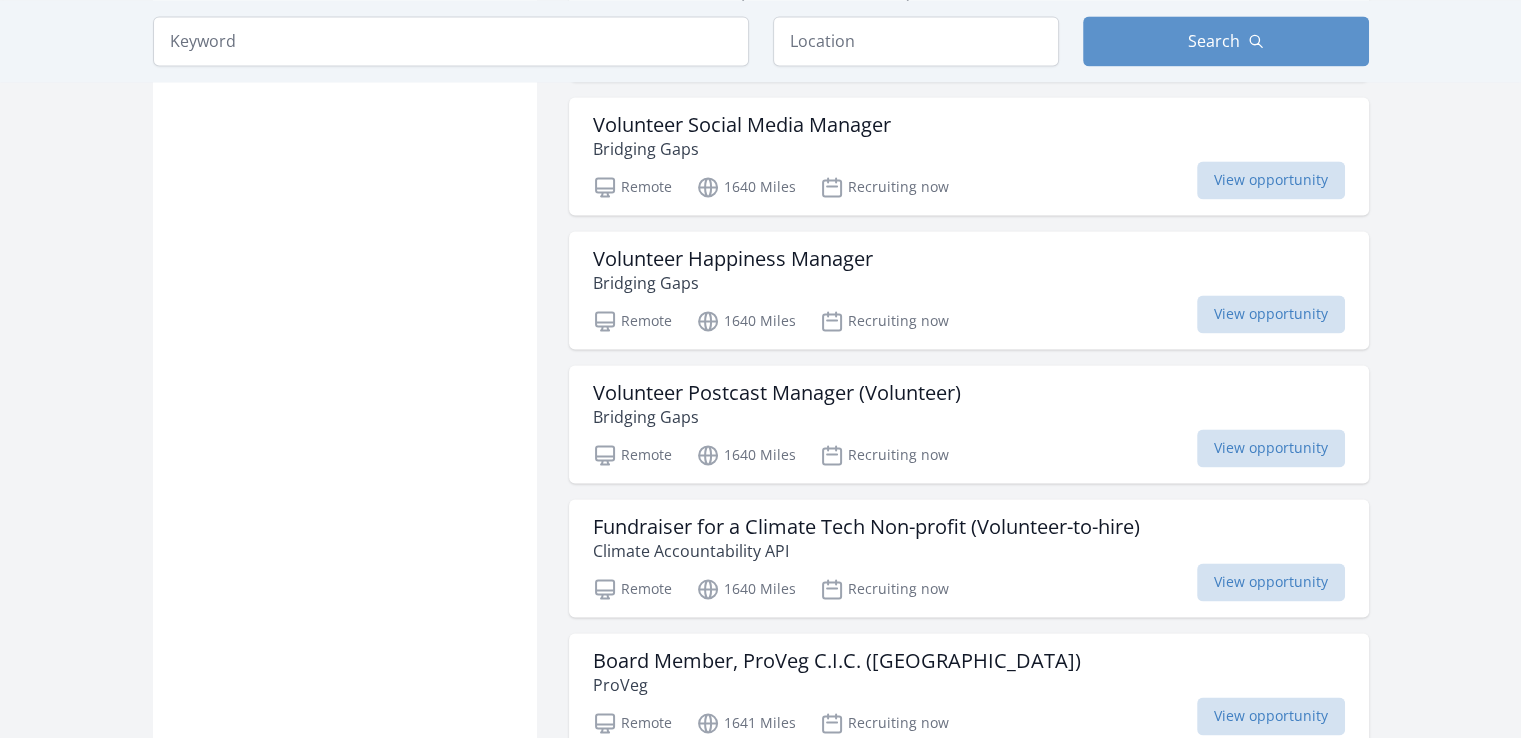 scroll, scrollTop: 2946, scrollLeft: 0, axis: vertical 